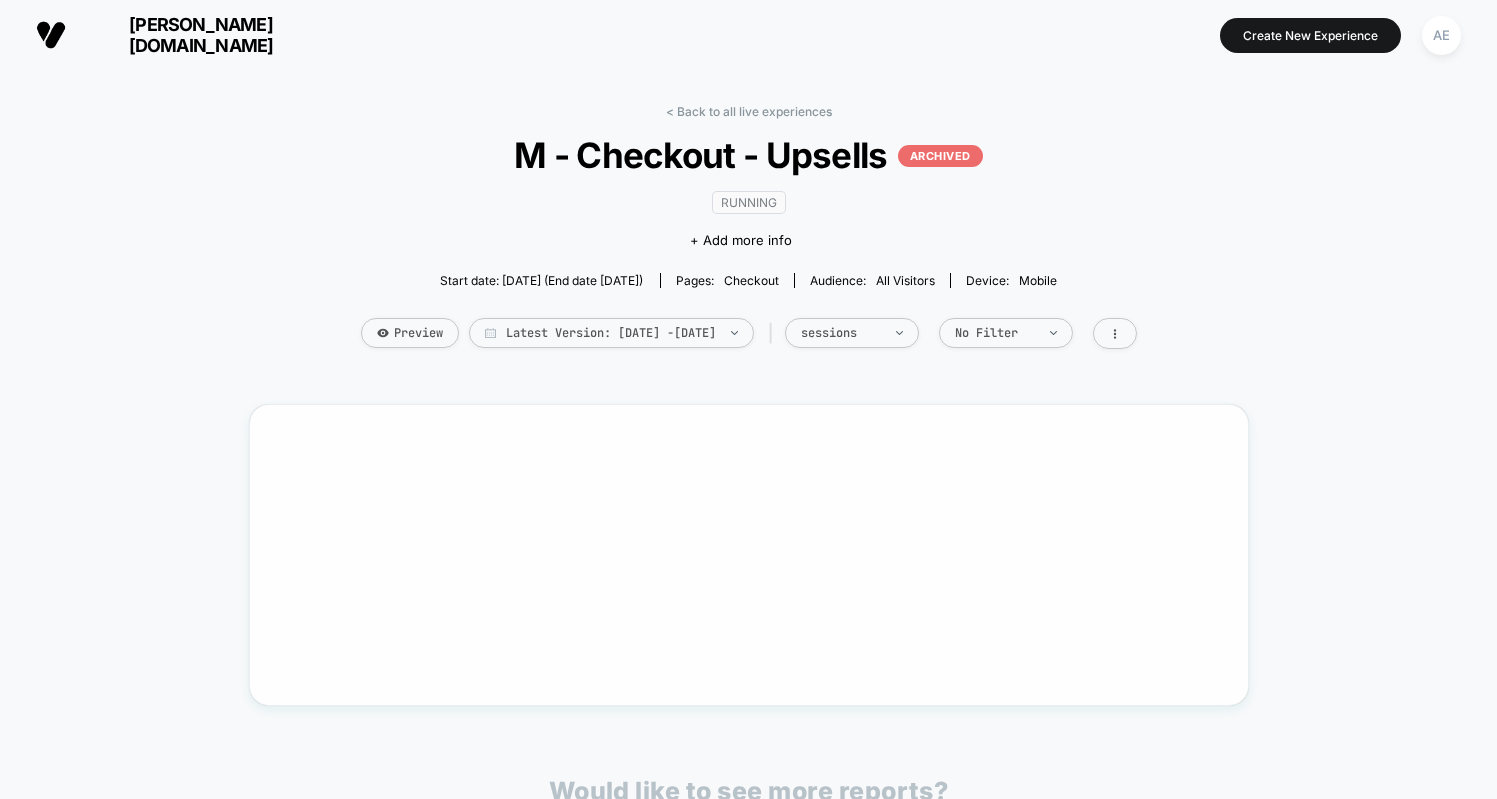 scroll, scrollTop: 0, scrollLeft: 0, axis: both 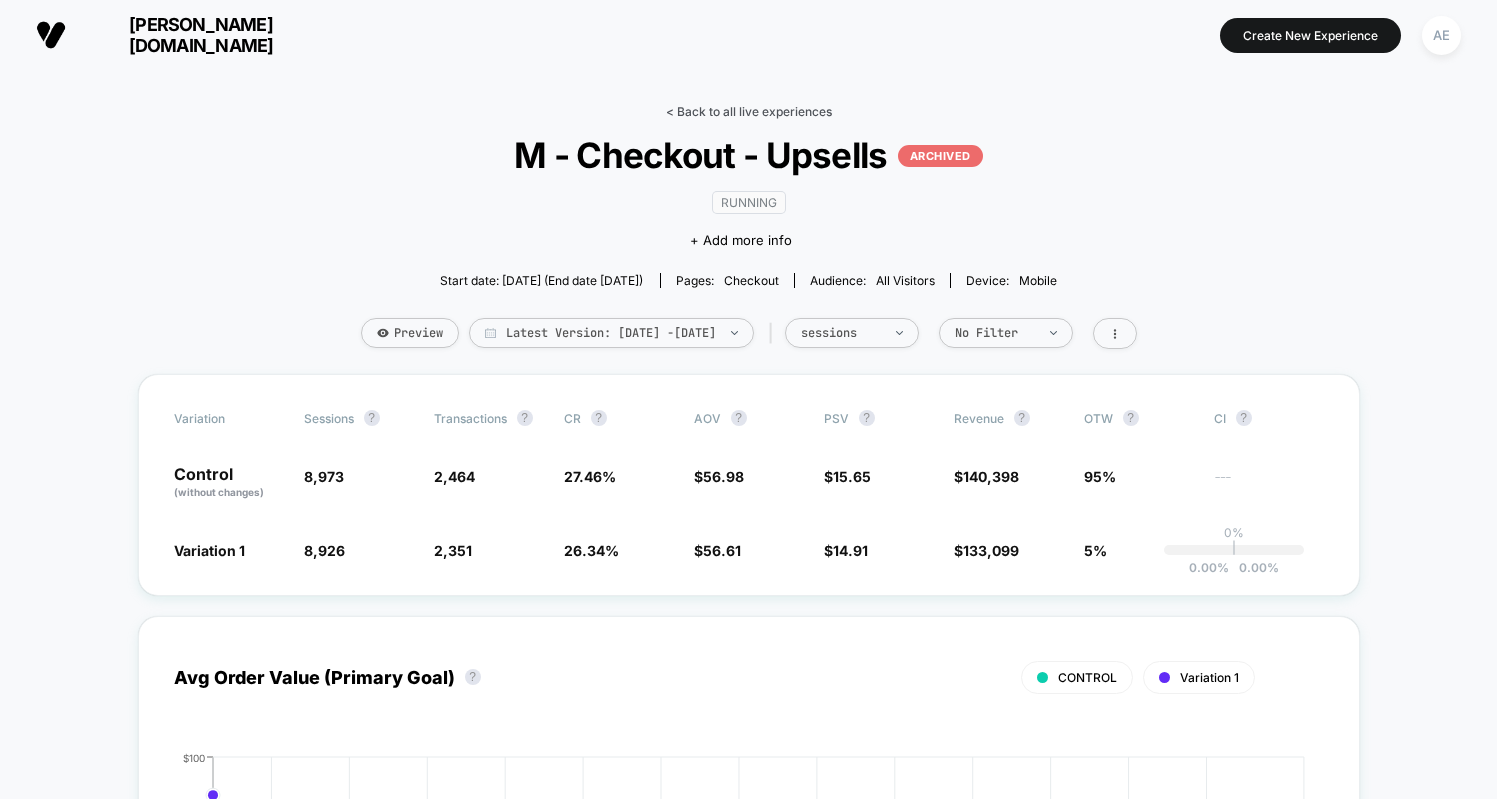 click on "< Back to all live experiences" at bounding box center (749, 111) 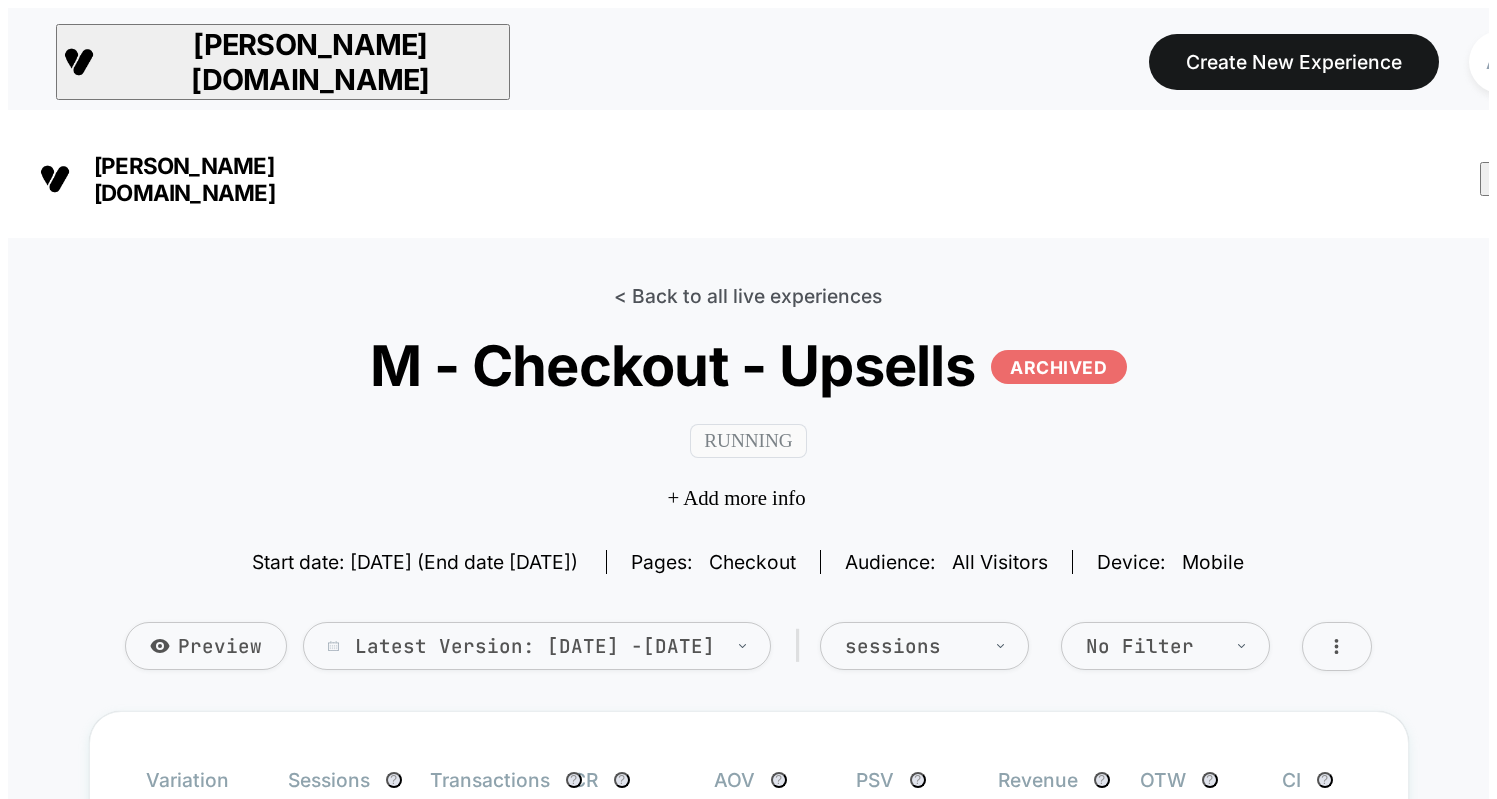 scroll, scrollTop: 0, scrollLeft: 0, axis: both 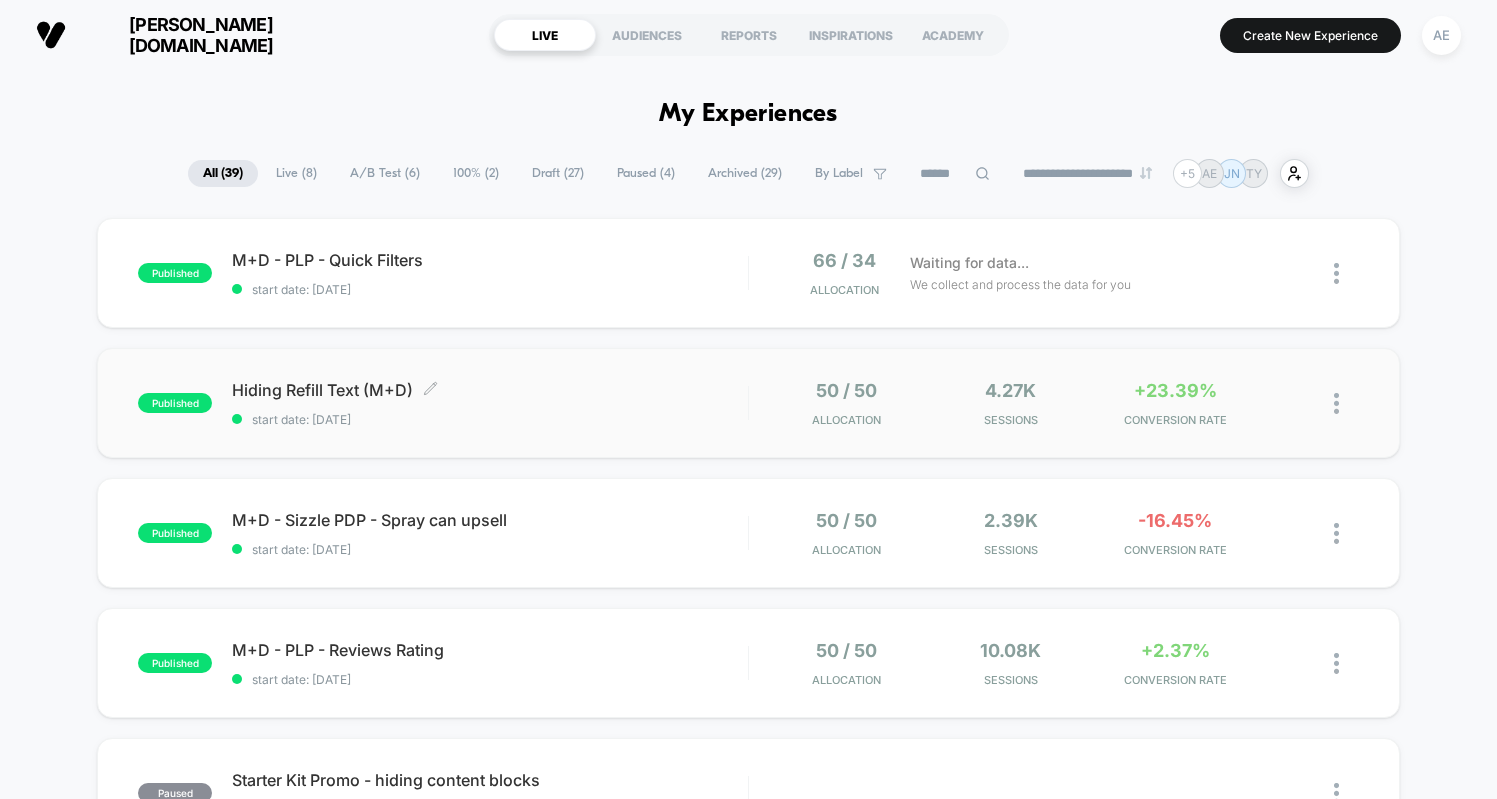 click on "Hiding Refill Text (M+D) Click to edit experience details" at bounding box center (489, 390) 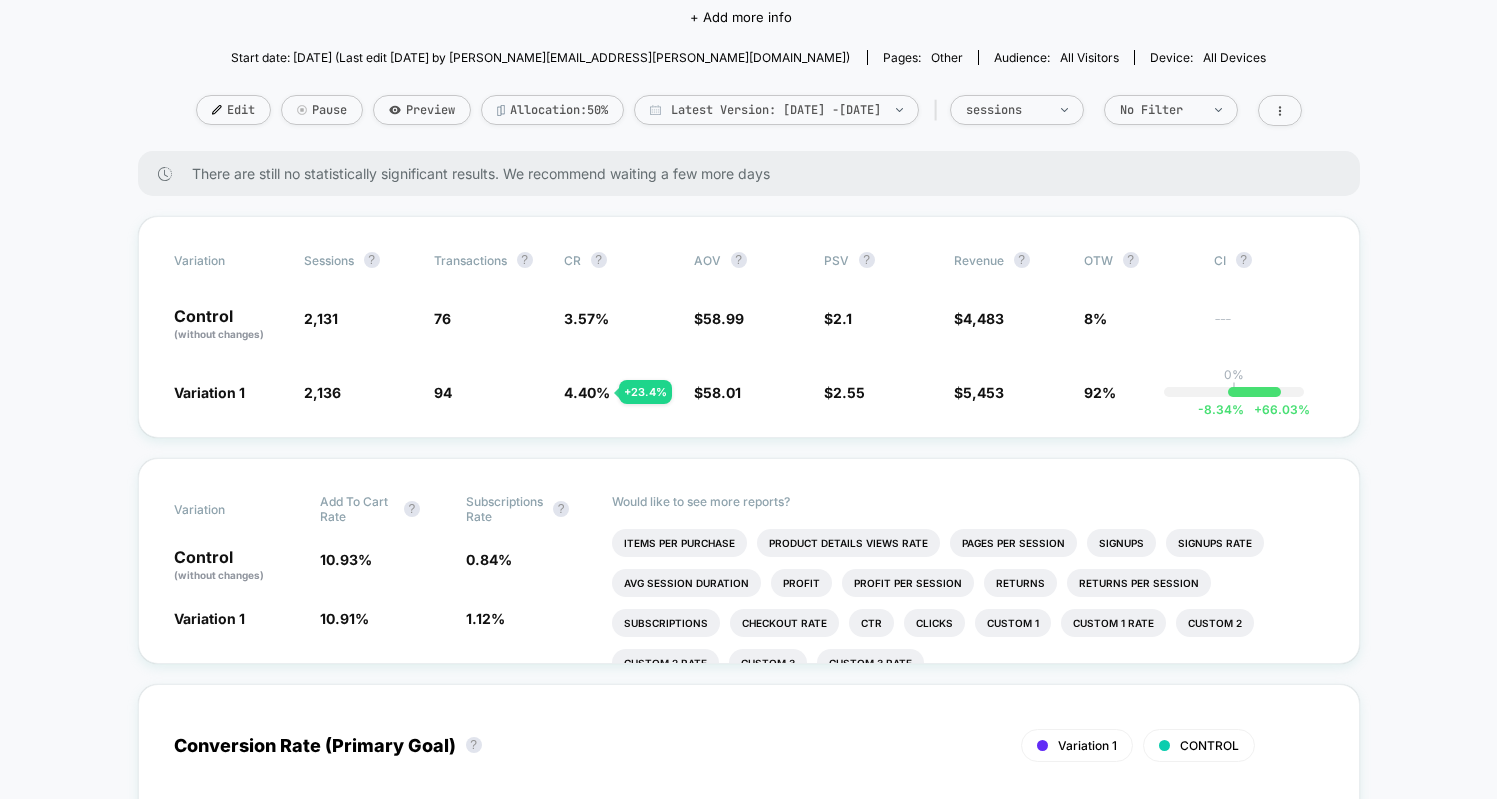 scroll, scrollTop: 156, scrollLeft: 0, axis: vertical 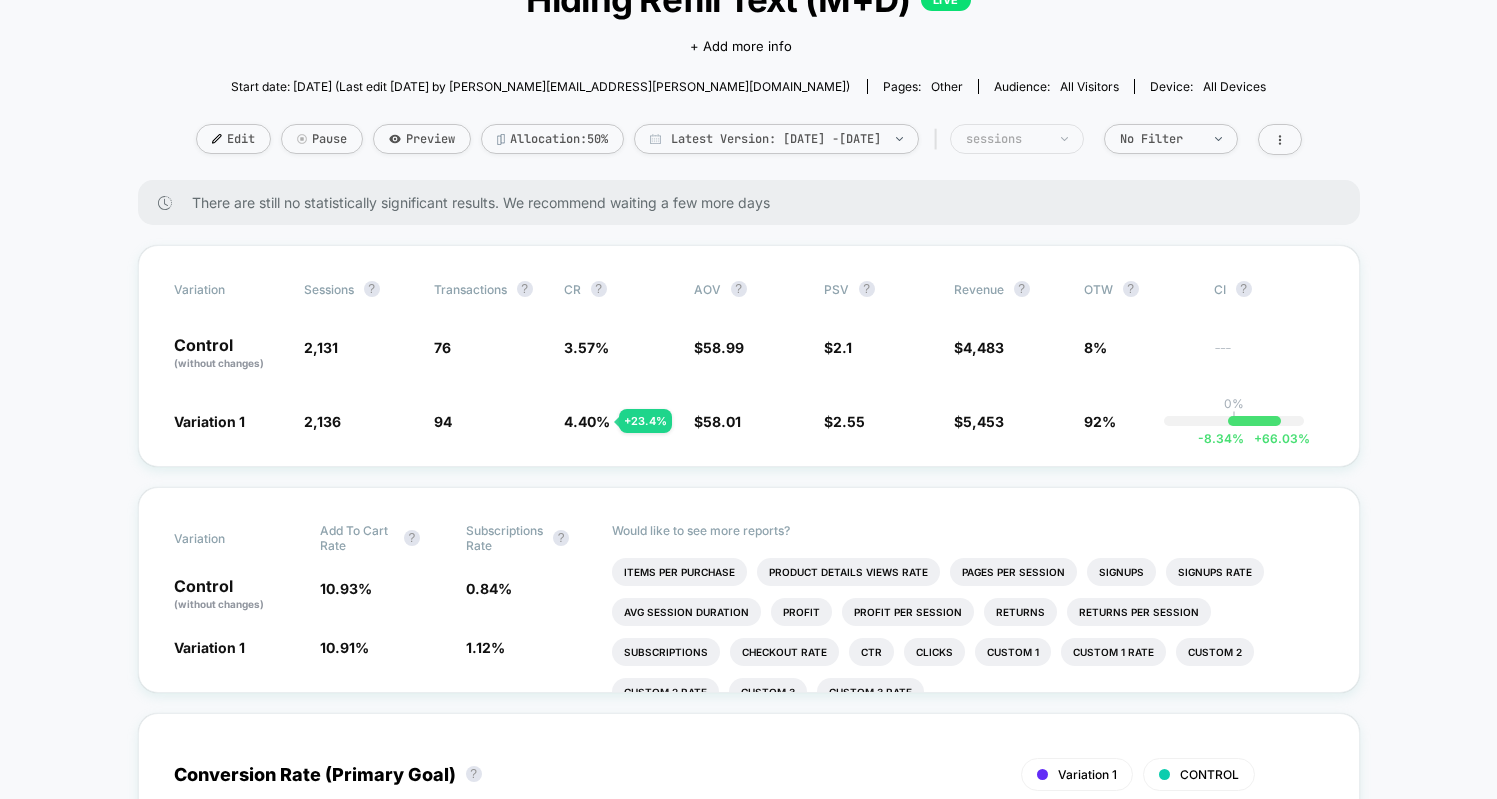 click on "sessions" at bounding box center (1017, 139) 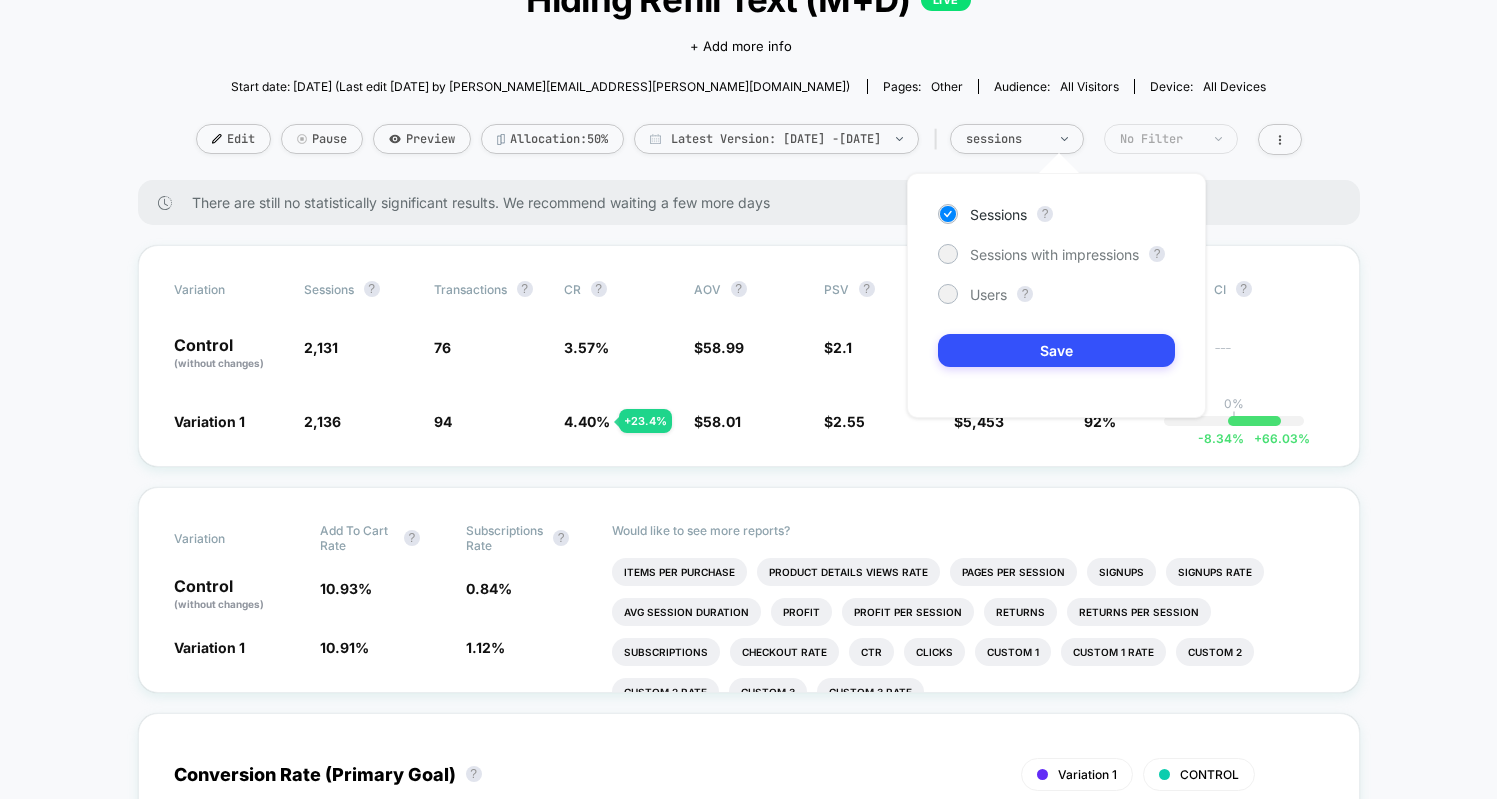 click on "No Filter" at bounding box center [1171, 139] 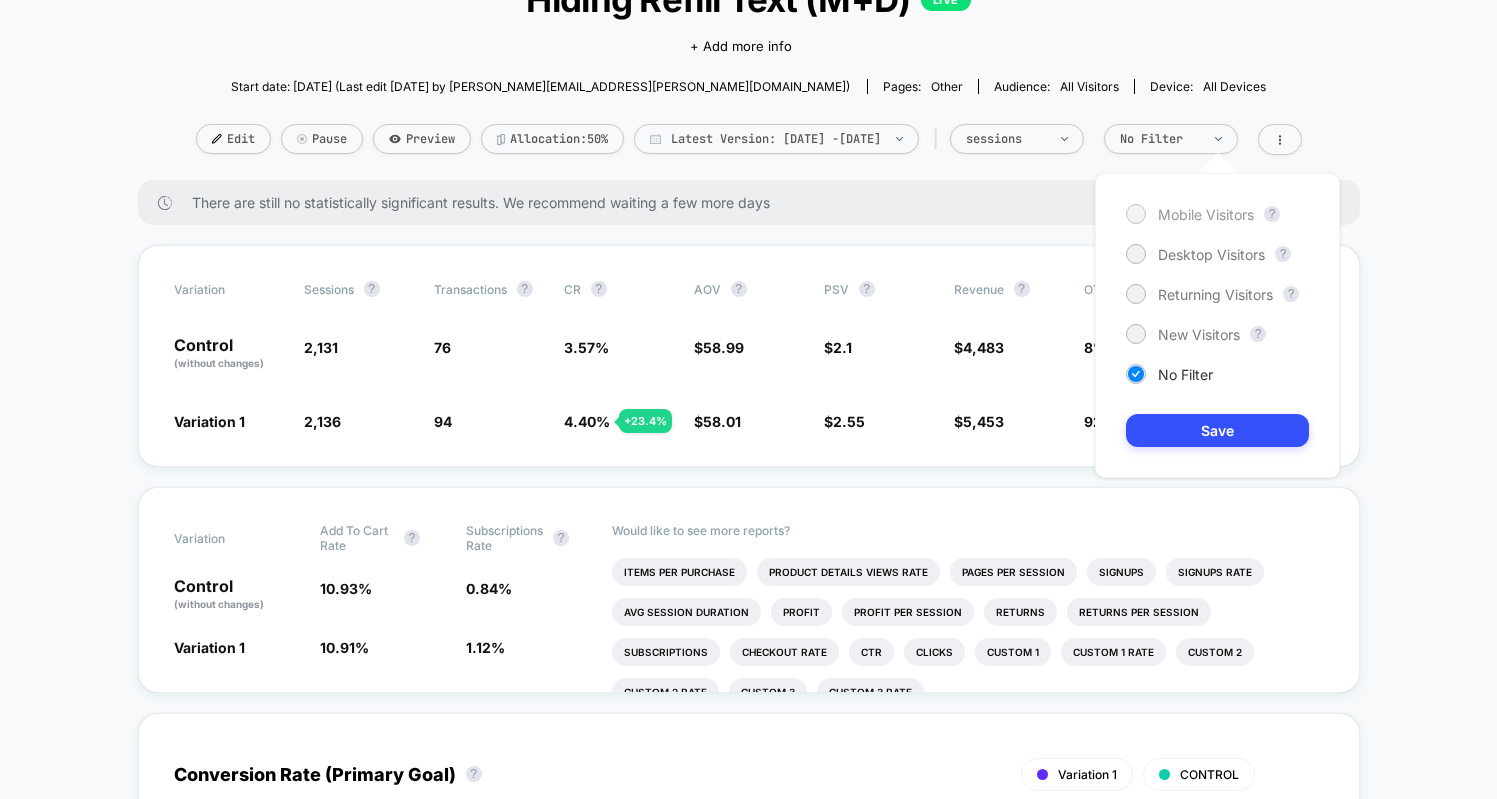 click on "Mobile Visitors" at bounding box center [1190, 214] 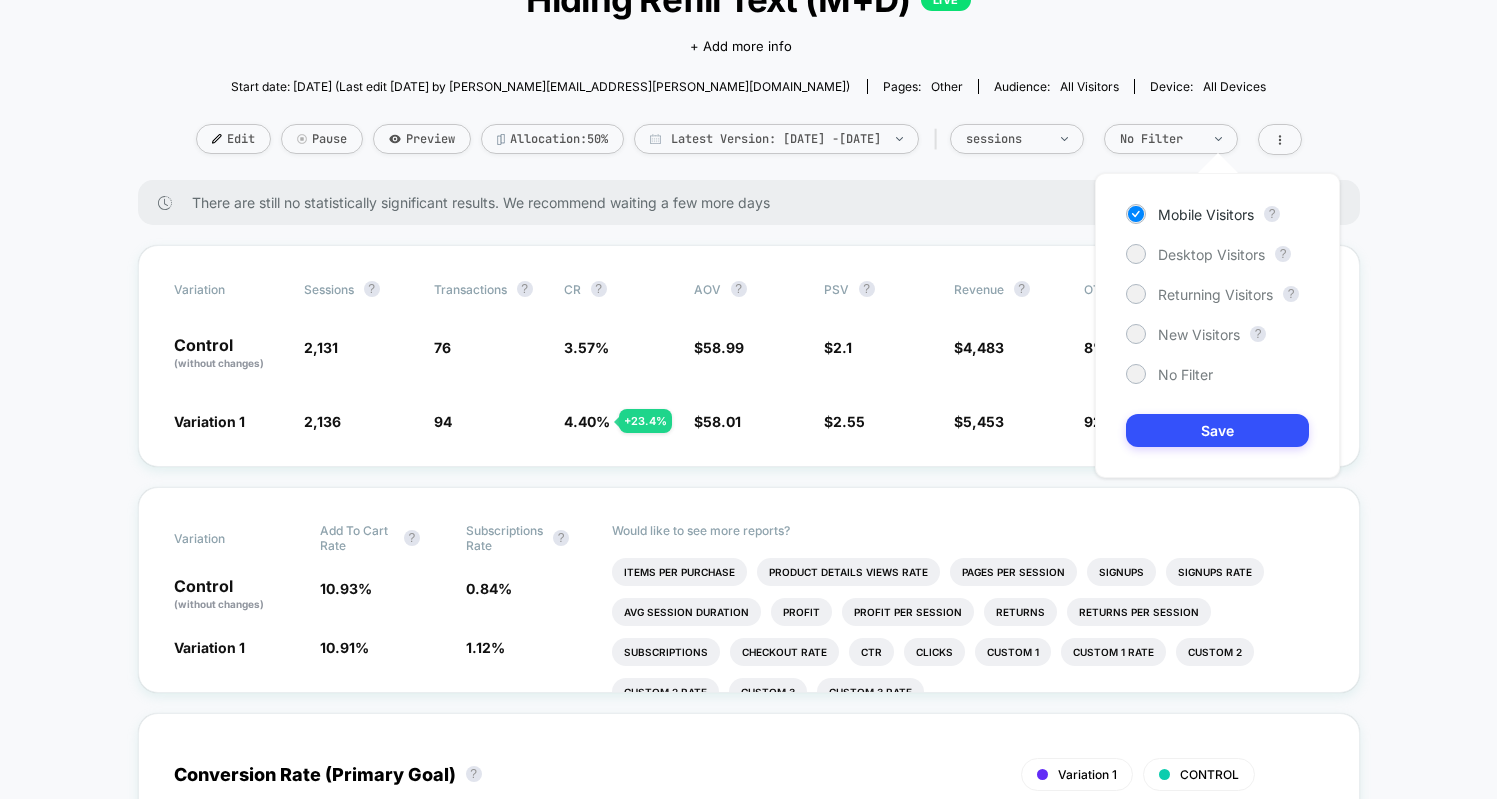 click on "Mobile Visitors ? Desktop Visitors ? Returning Visitors ? New Visitors ? No Filter Save" at bounding box center (1217, 325) 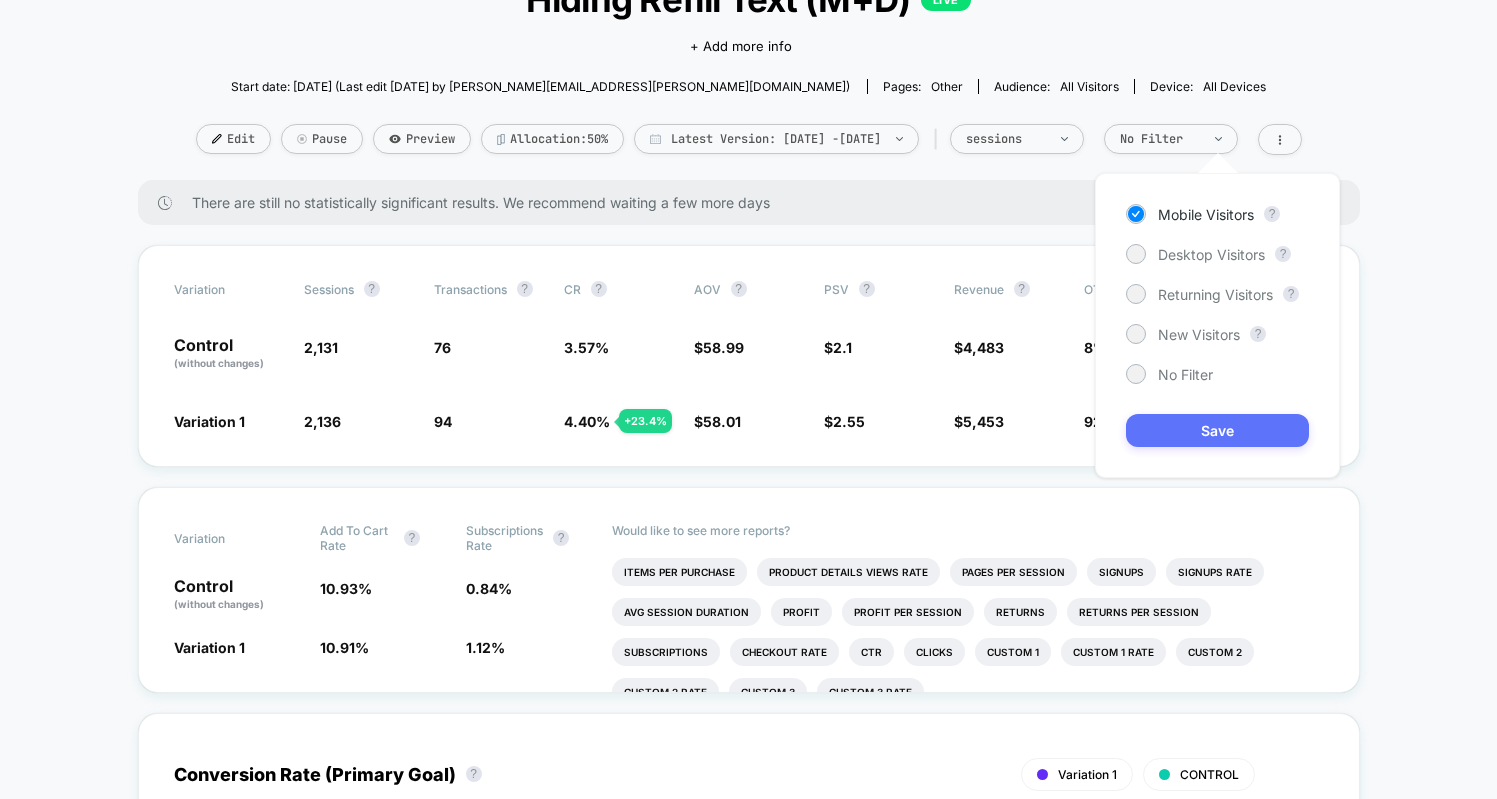 click on "Save" at bounding box center (1217, 430) 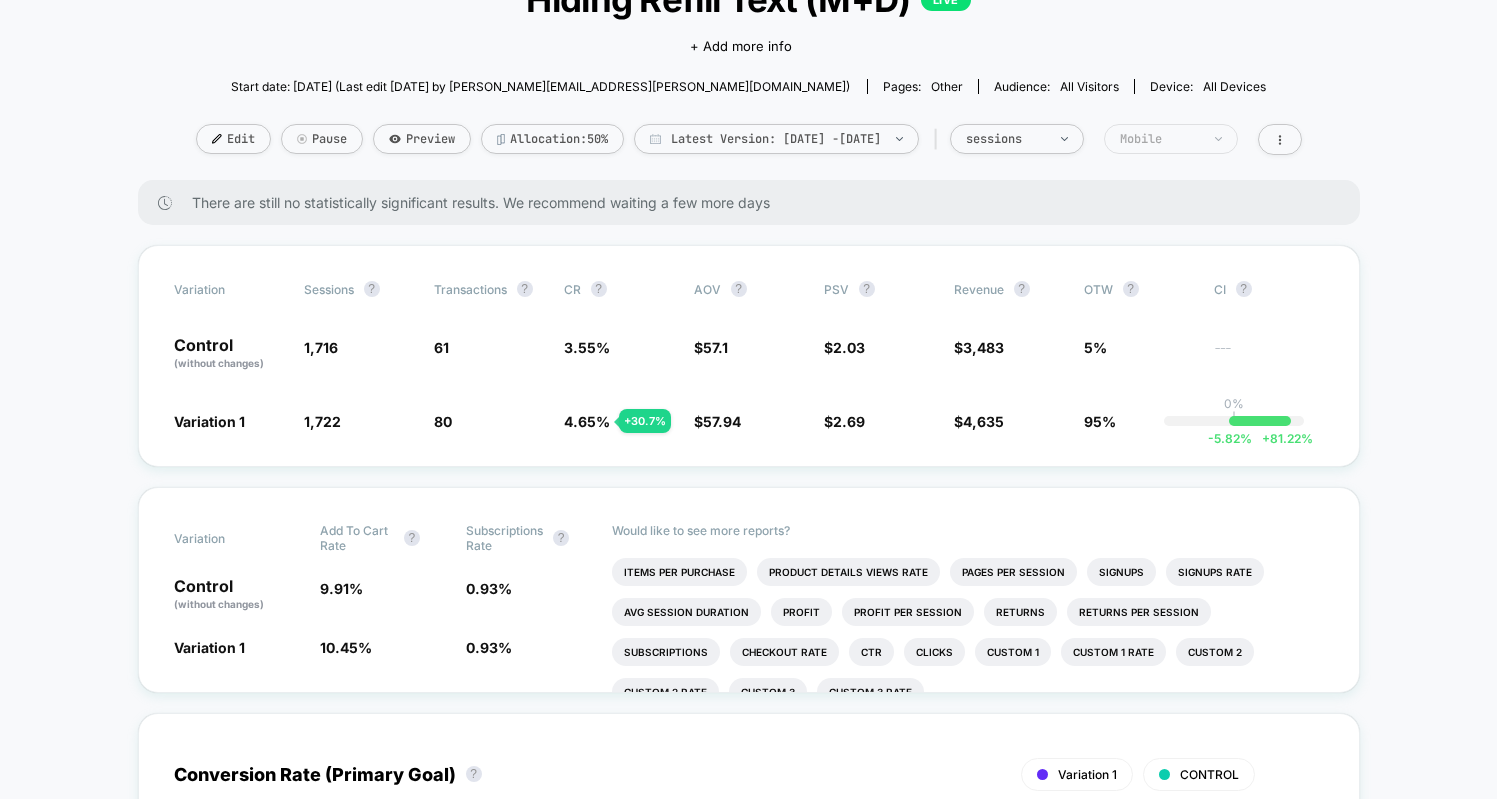 click on "Mobile" at bounding box center [1160, 139] 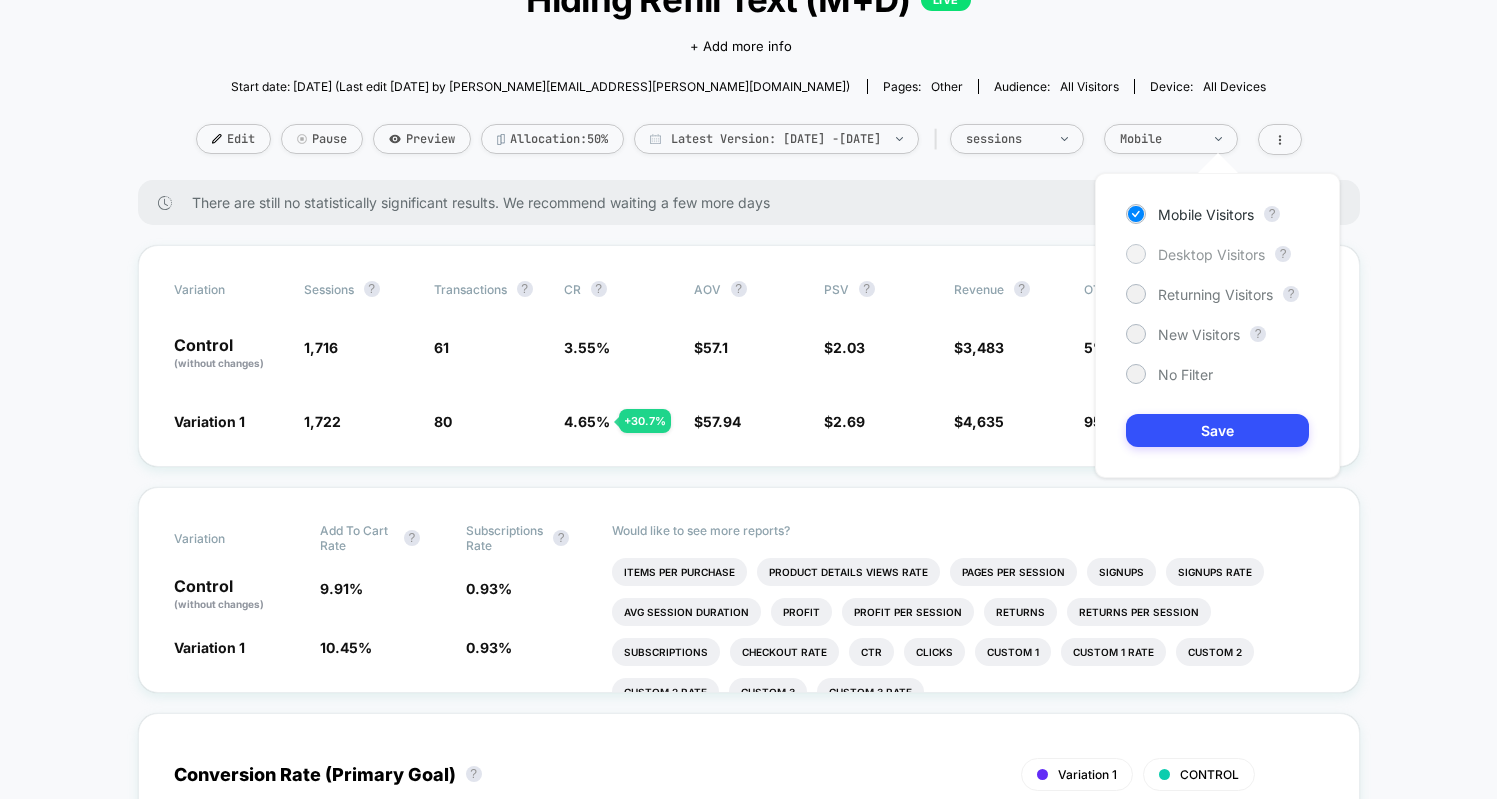click on "Desktop Visitors" at bounding box center (1211, 254) 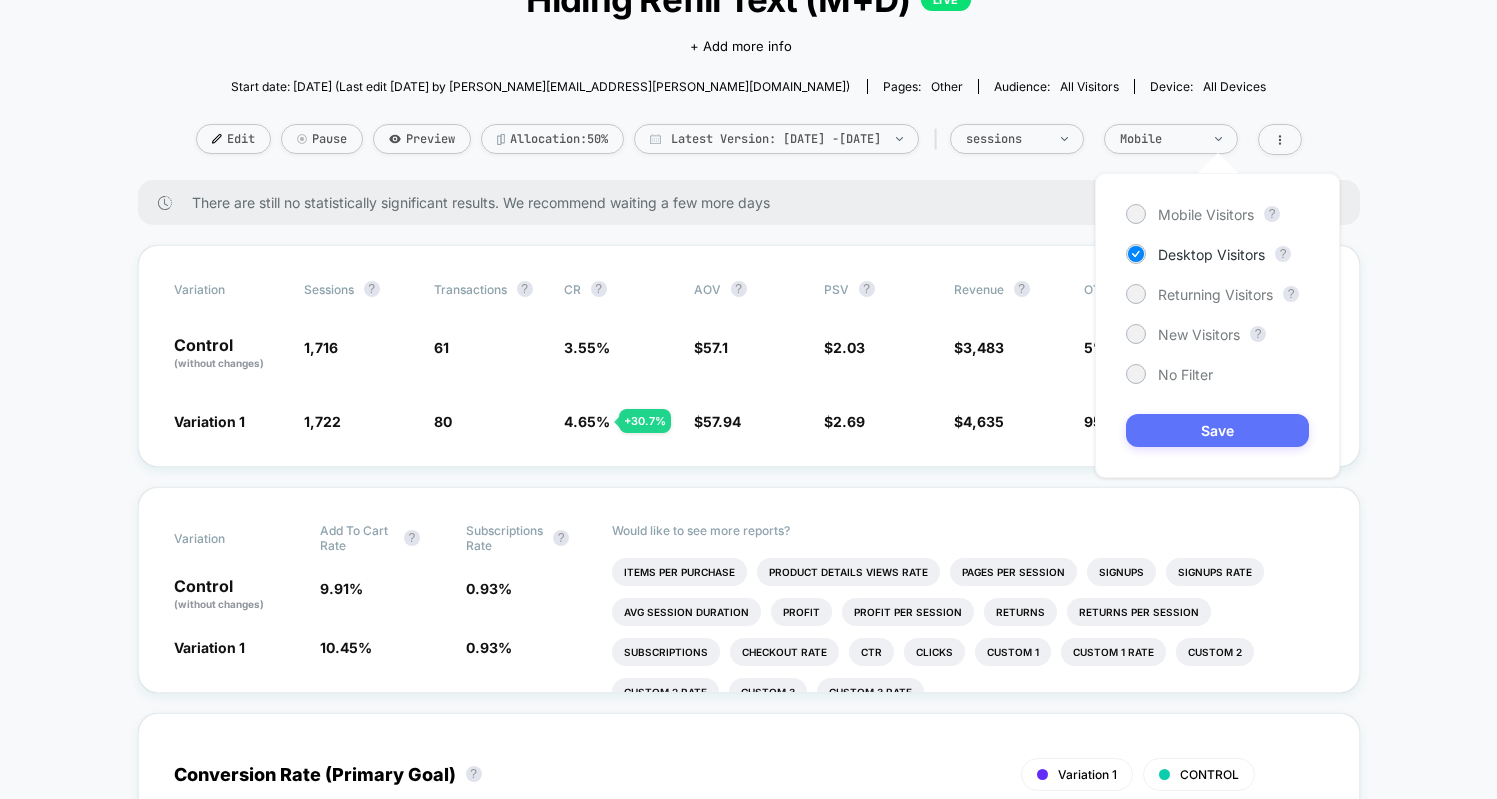 click on "Save" at bounding box center (1217, 430) 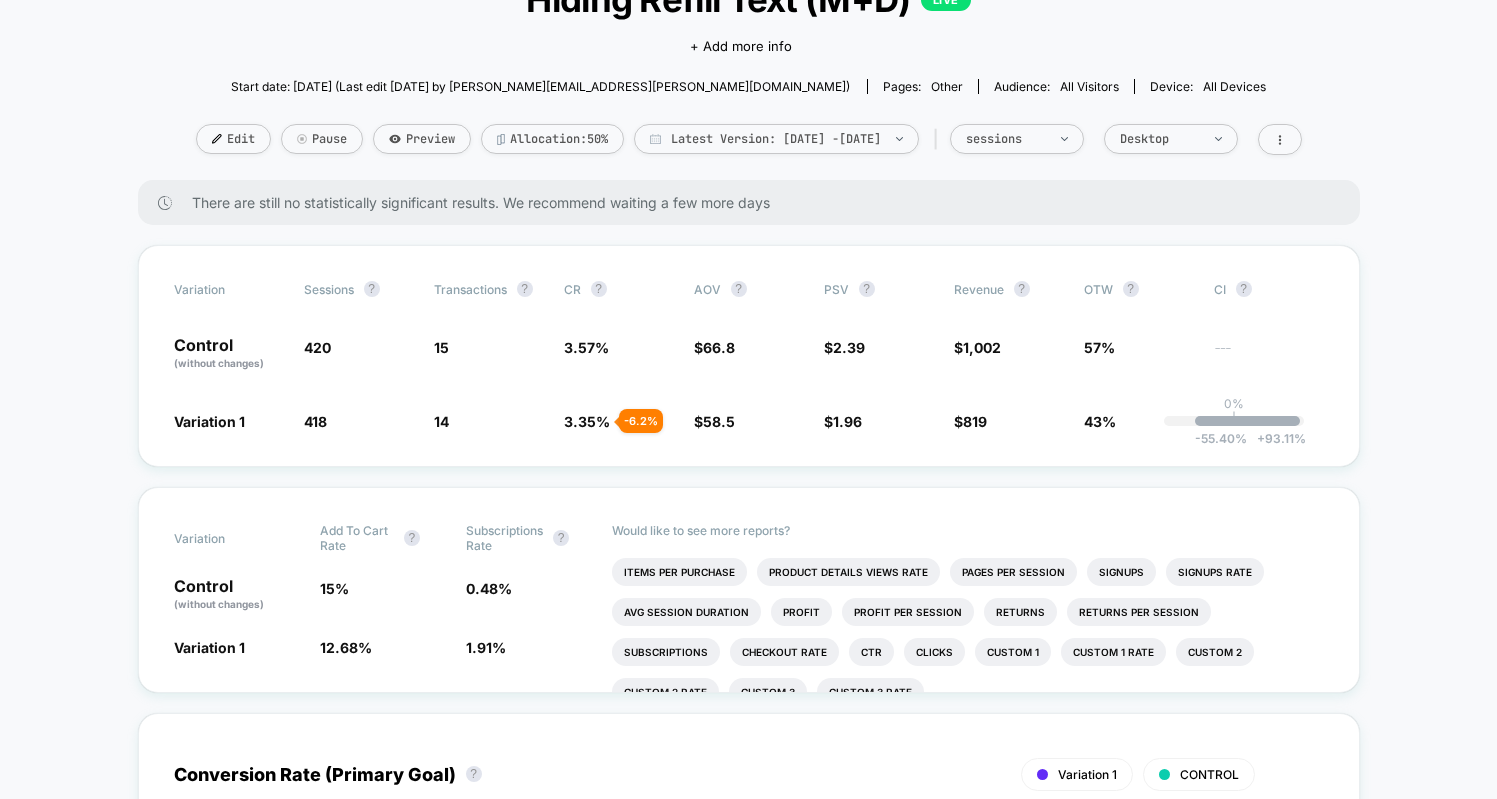 scroll, scrollTop: 215, scrollLeft: 0, axis: vertical 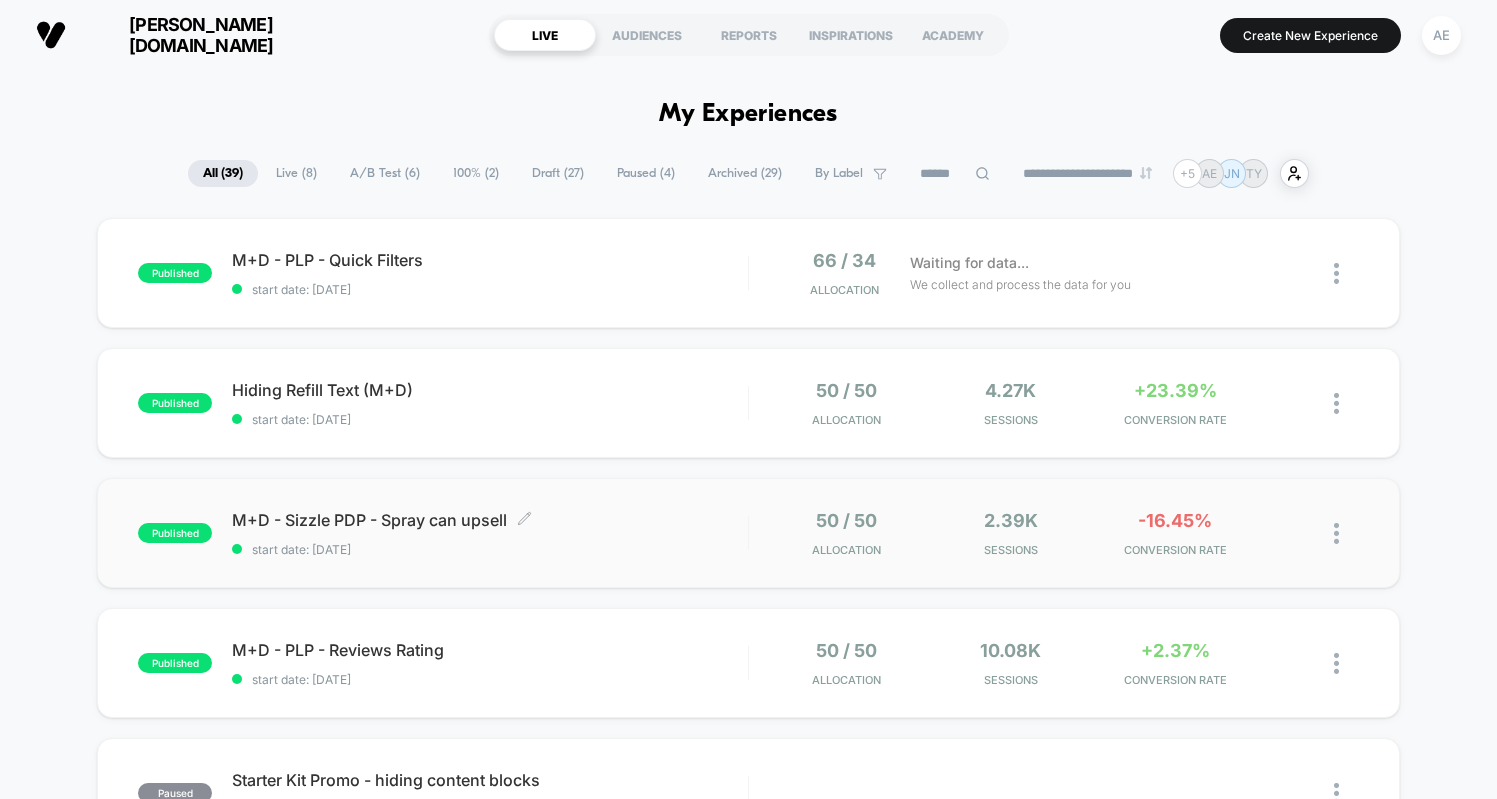 click on "start date: [DATE]" at bounding box center (489, 549) 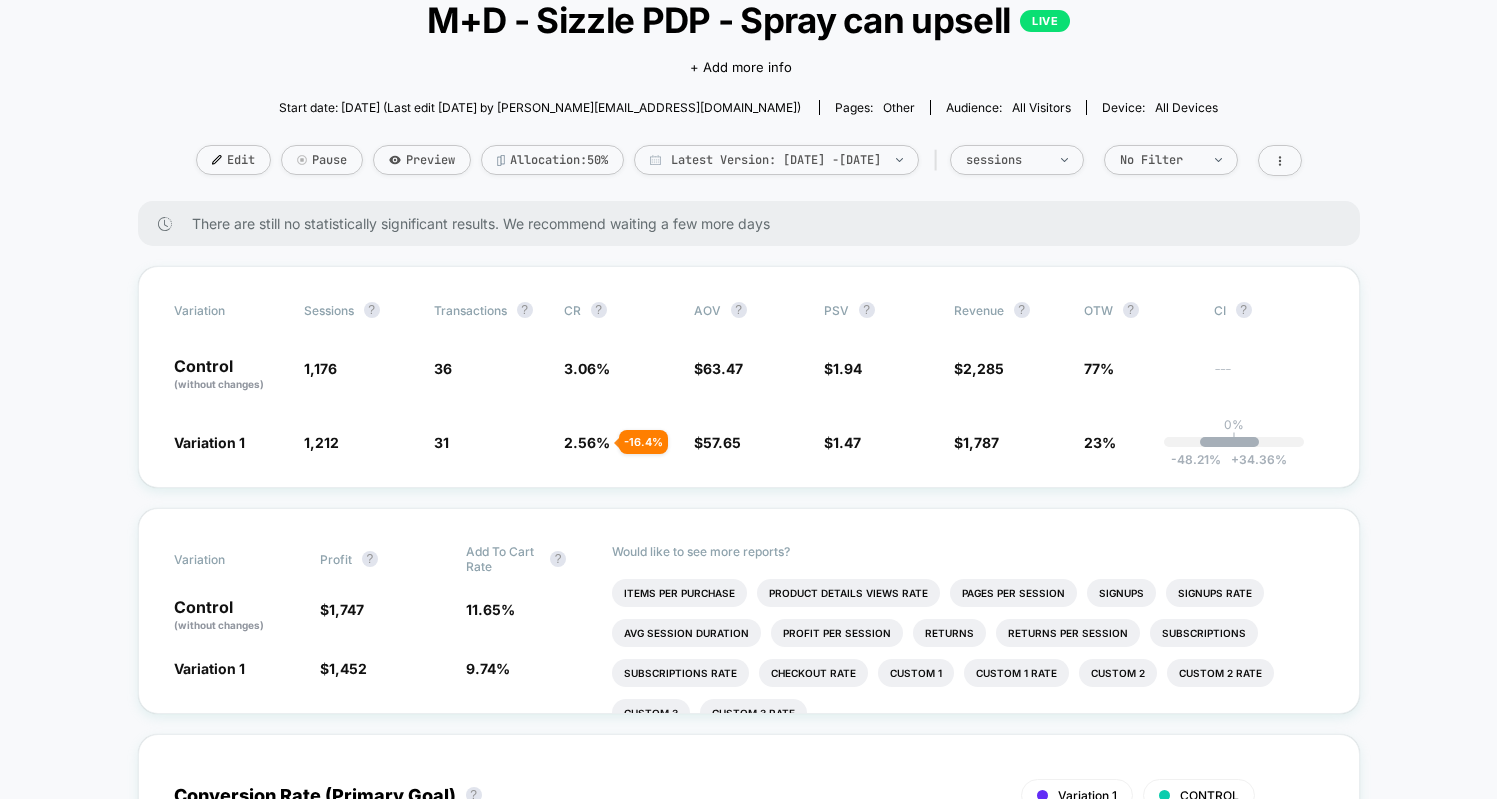 scroll, scrollTop: 139, scrollLeft: 0, axis: vertical 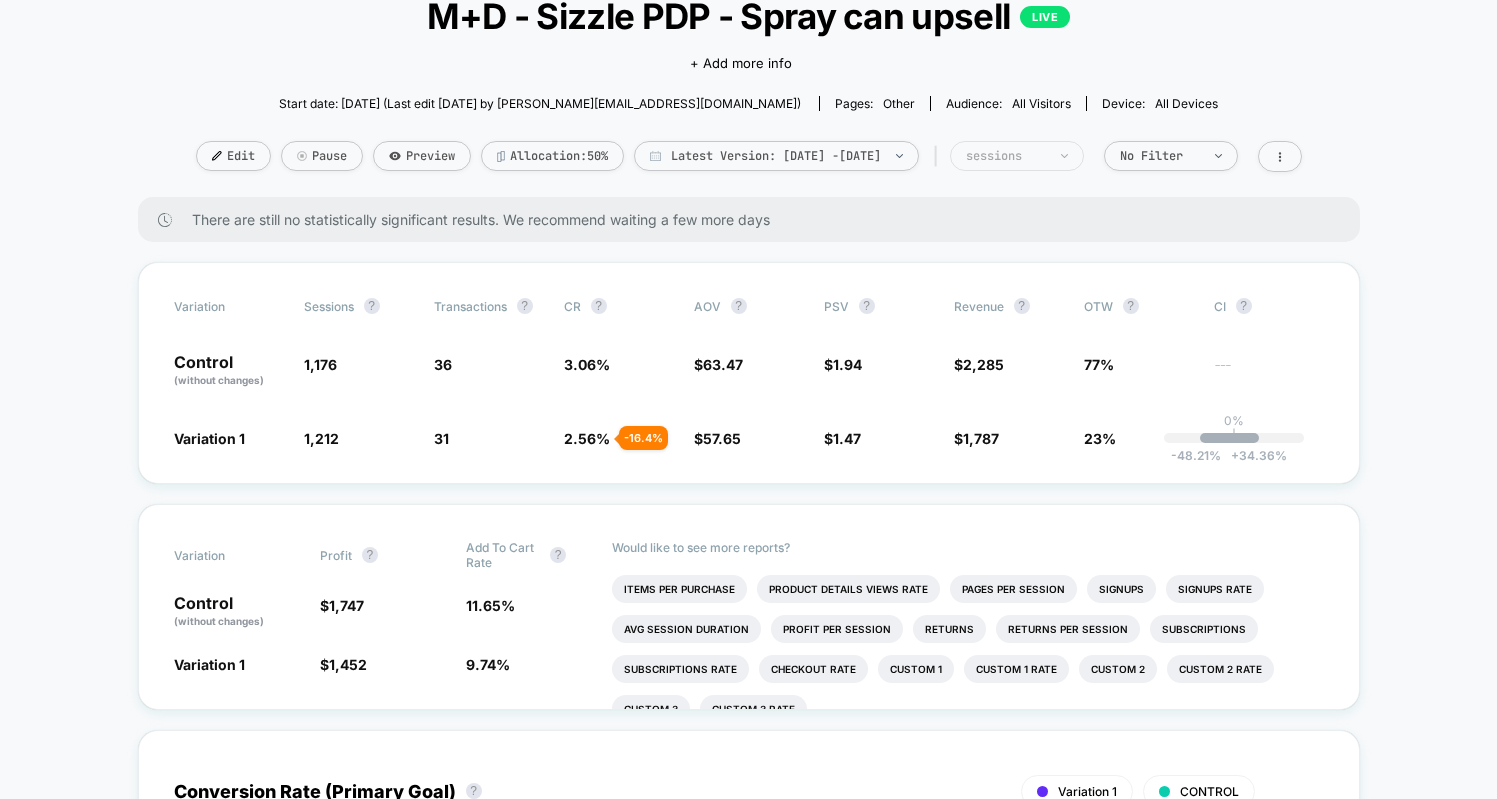 click on "sessions" at bounding box center (1006, 156) 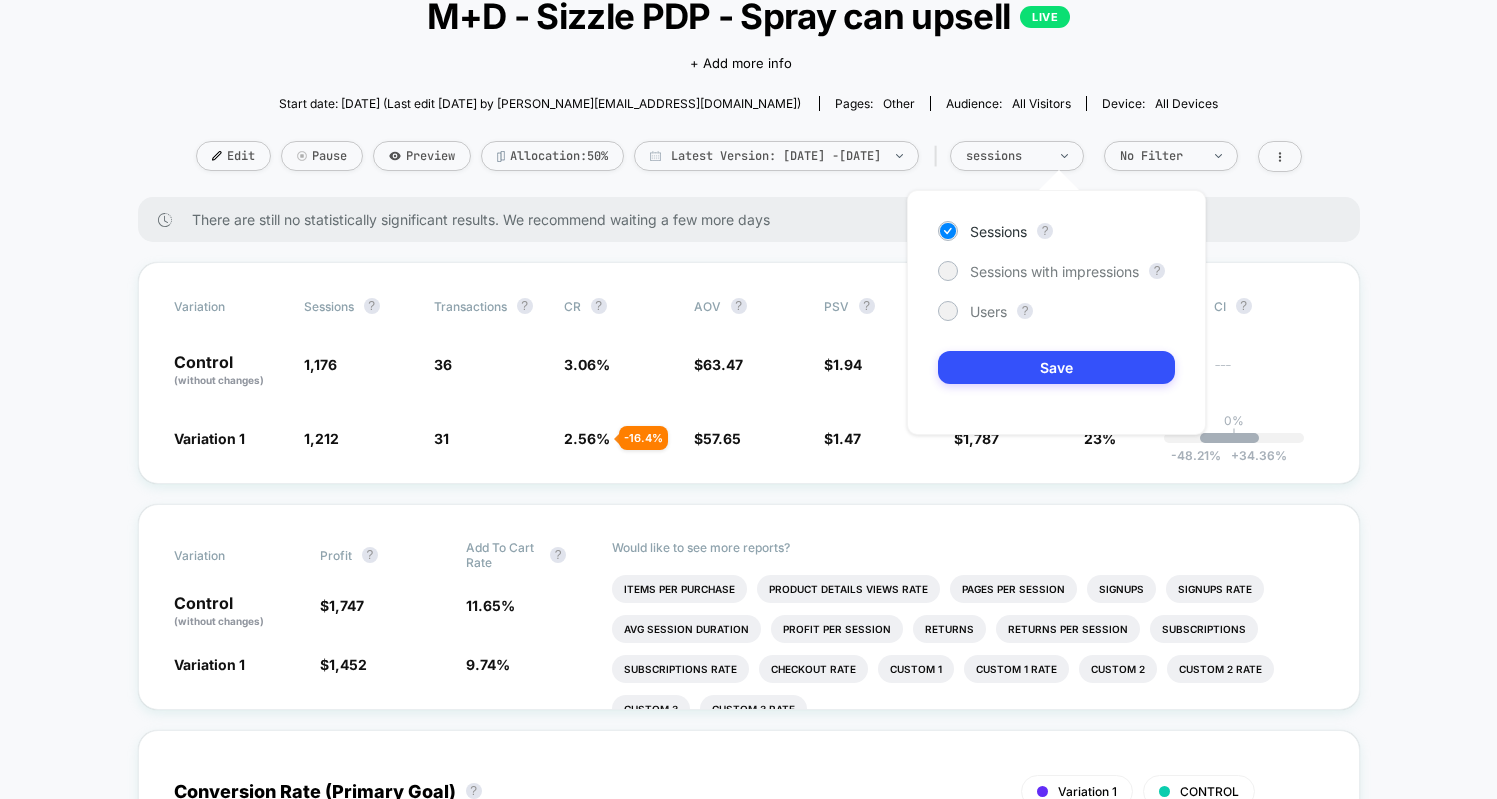 click on "Sessions ? Sessions with impressions ? Users ? Save" at bounding box center (1056, 312) 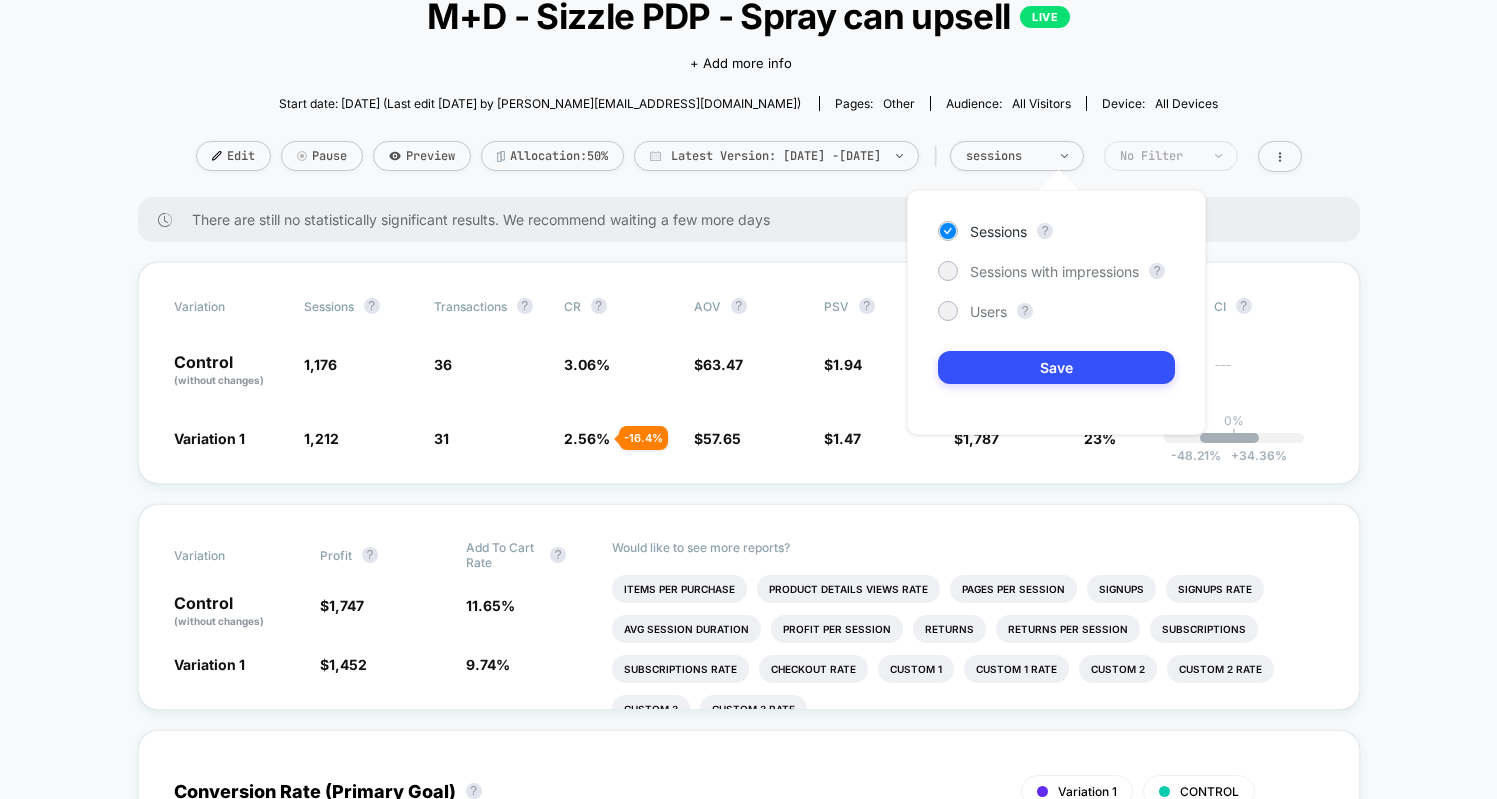 click on "No Filter" at bounding box center (1160, 156) 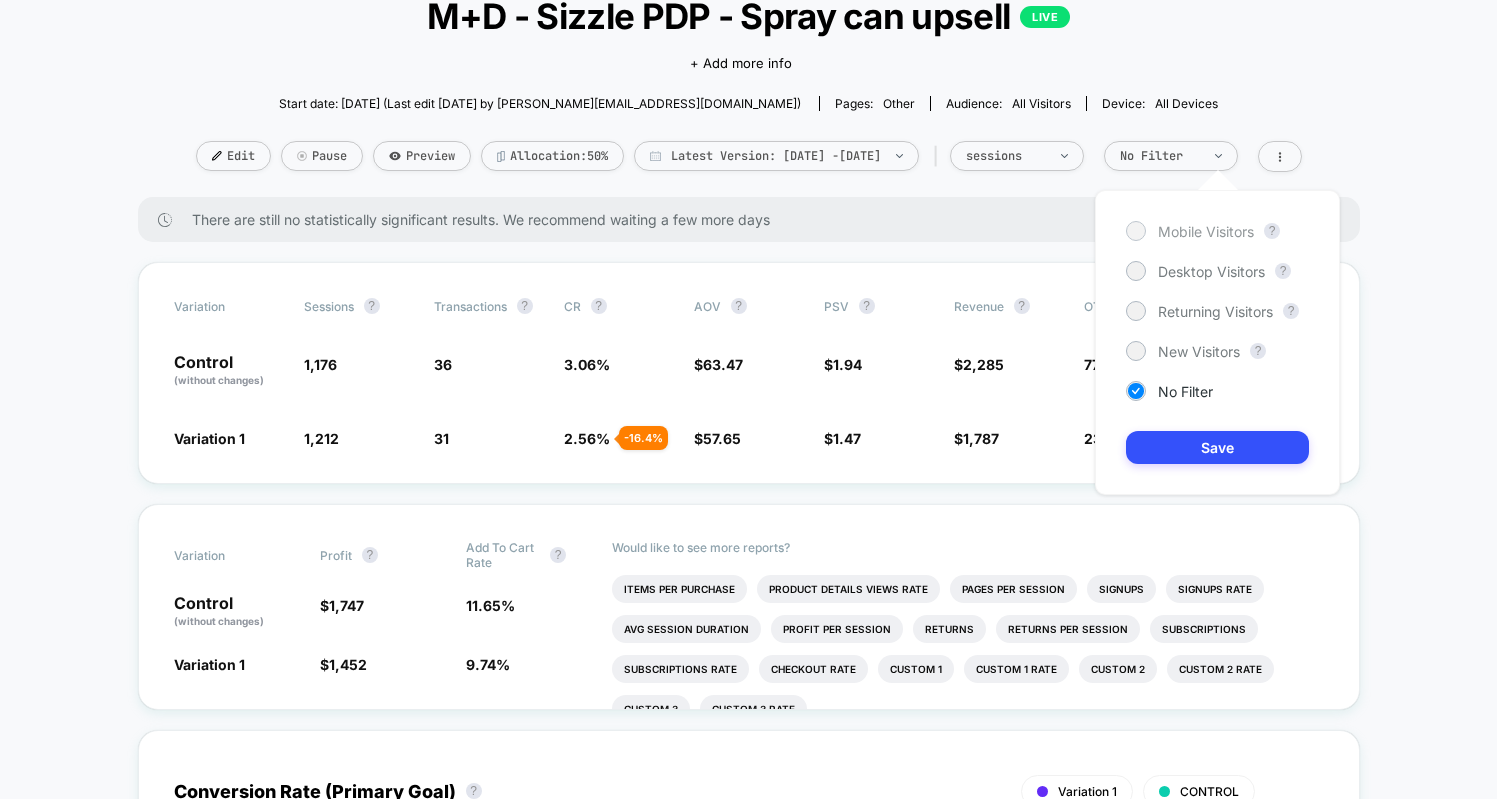 click on "Mobile Visitors" at bounding box center (1206, 231) 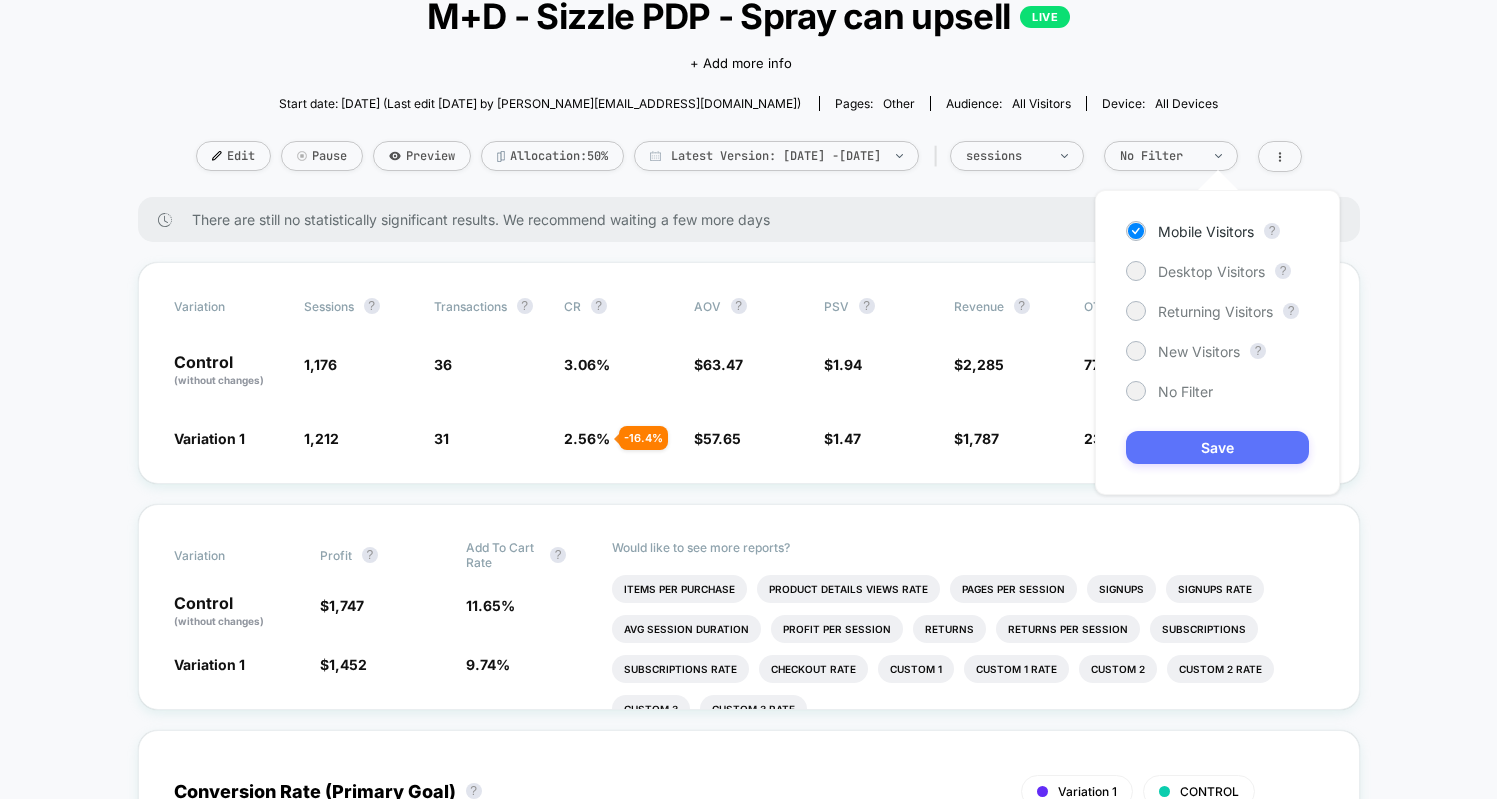 click on "Save" at bounding box center [1217, 447] 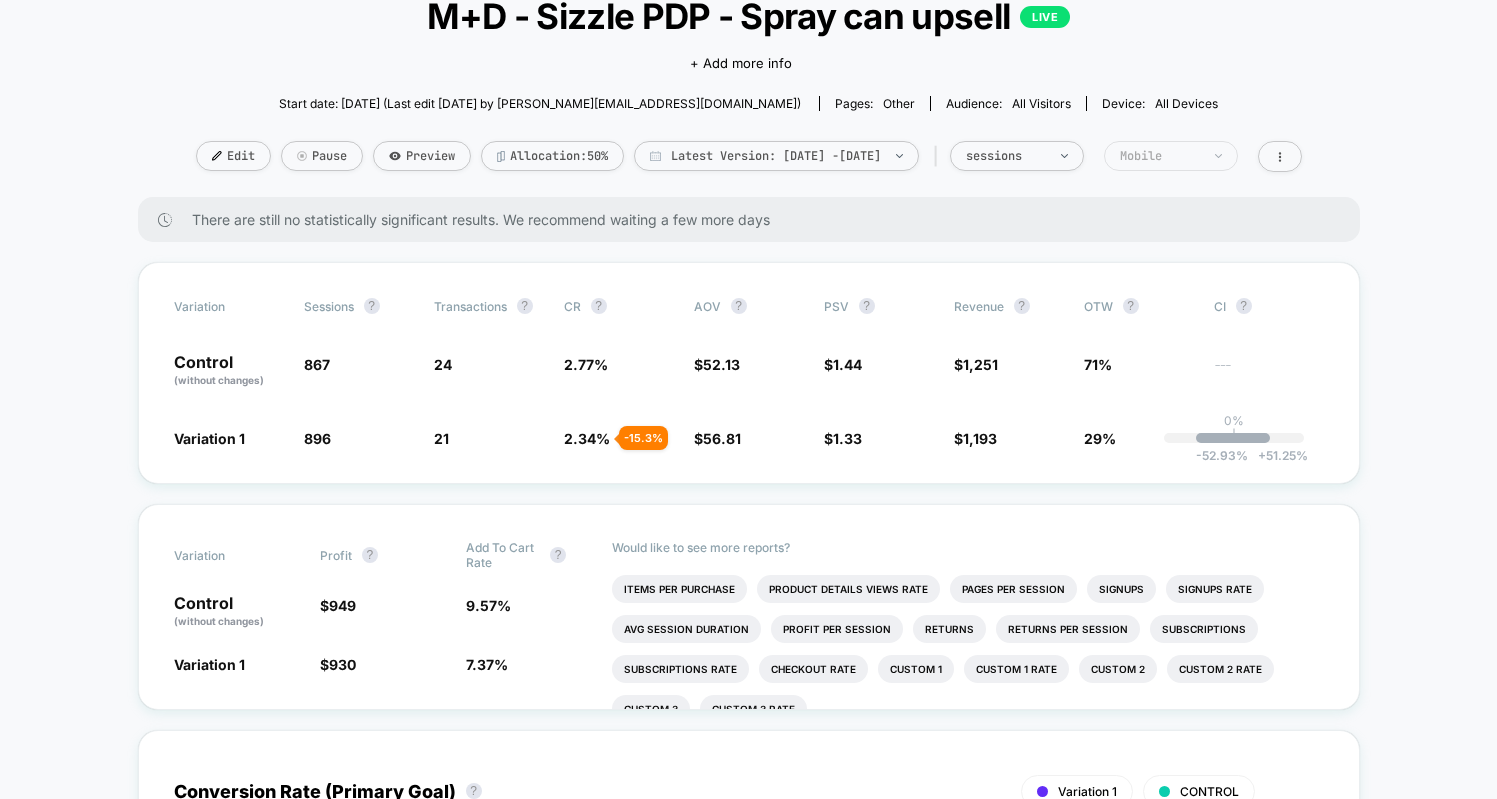 click on "Mobile" at bounding box center (1171, 156) 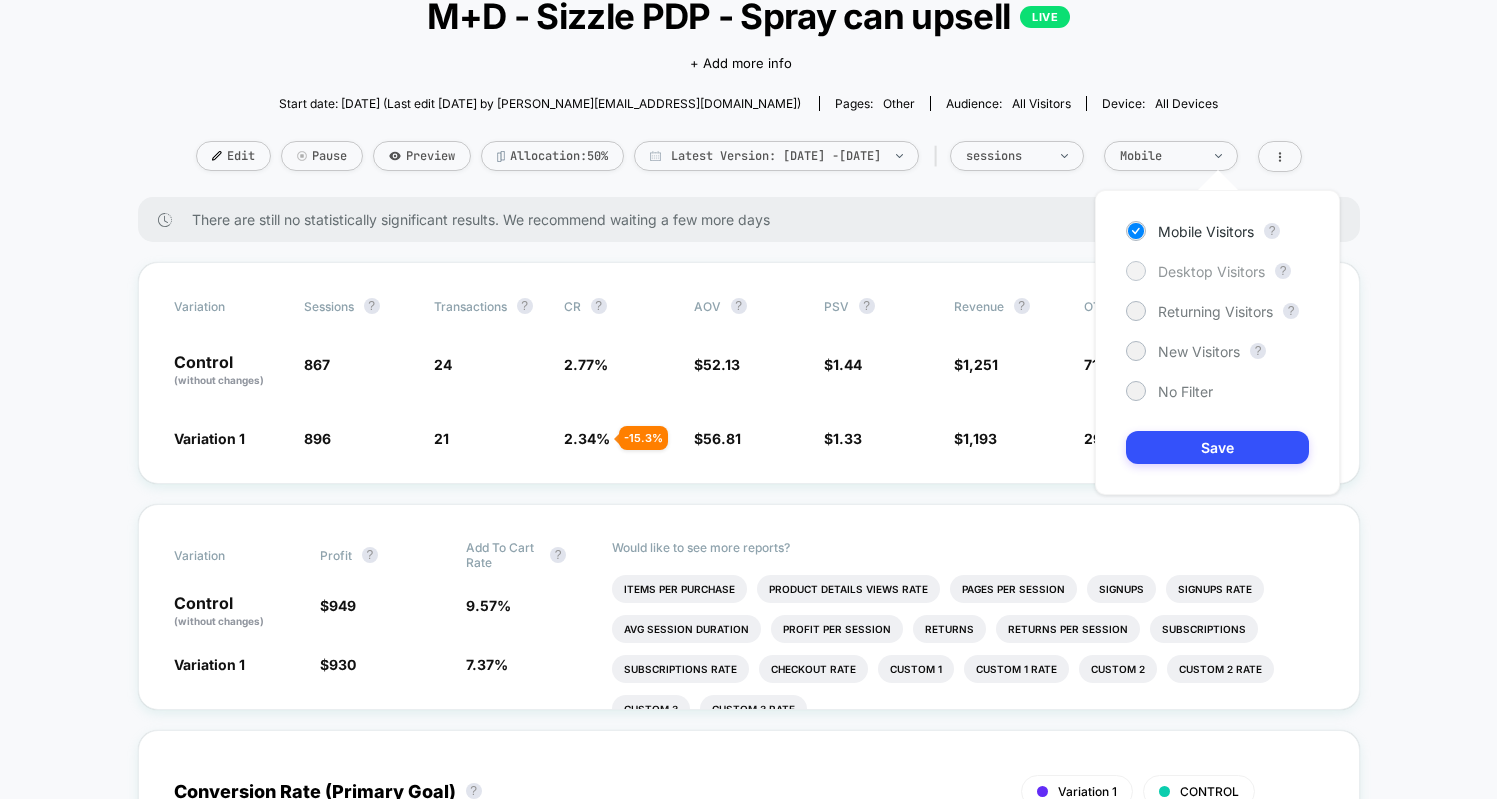 click on "Desktop Visitors" at bounding box center (1195, 271) 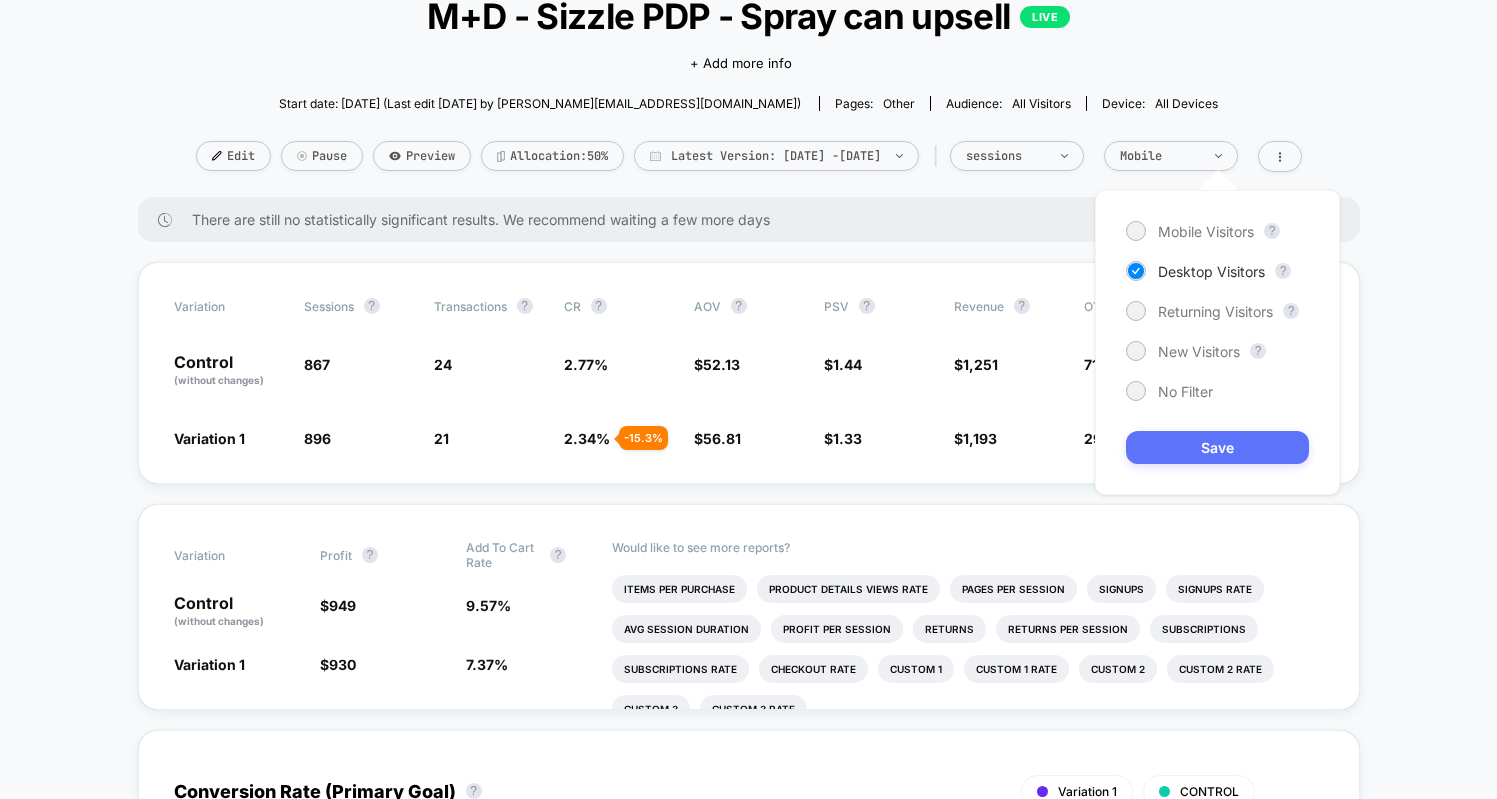 click on "Save" at bounding box center (1217, 447) 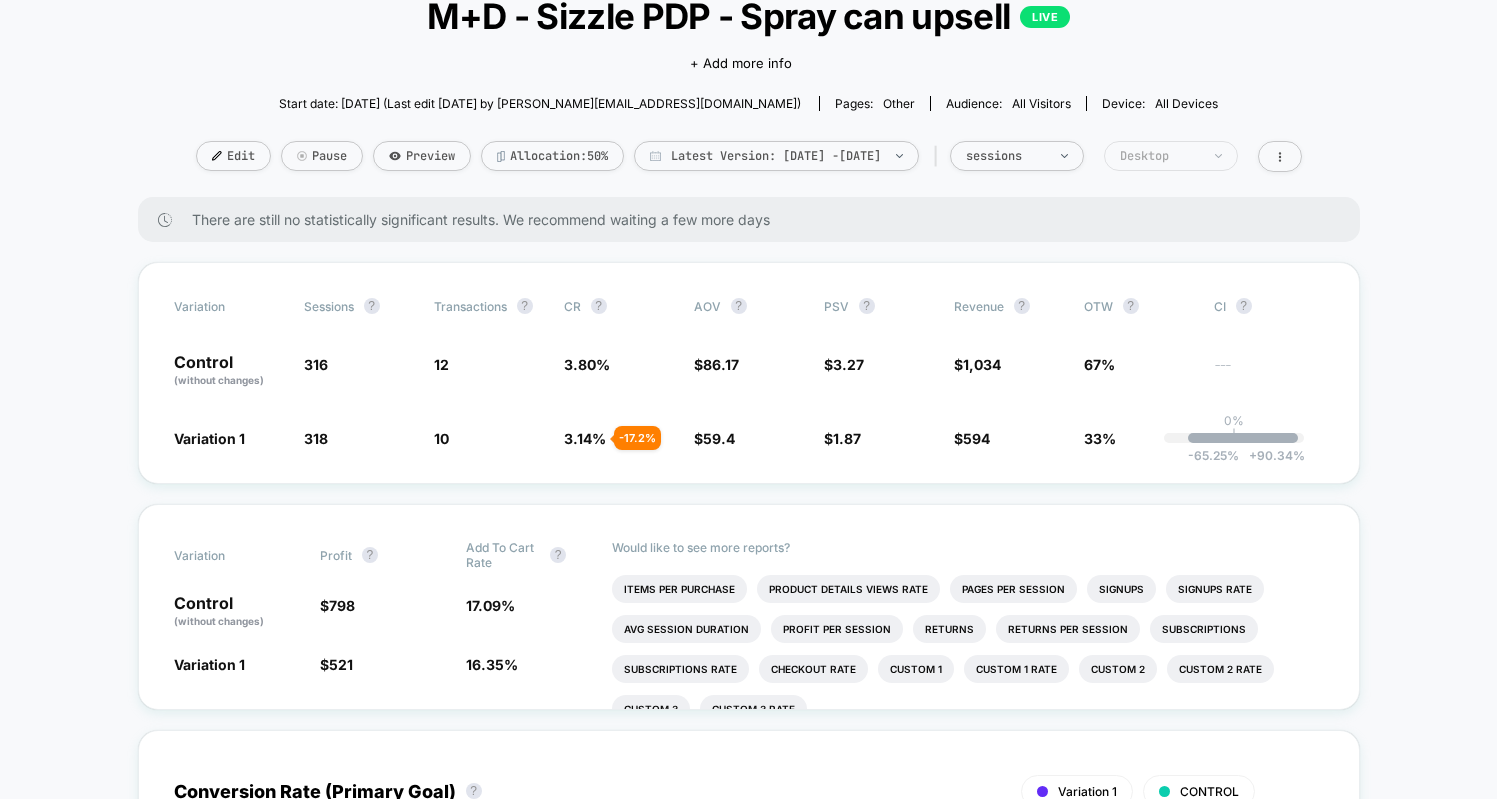 click on "Desktop" at bounding box center (1160, 156) 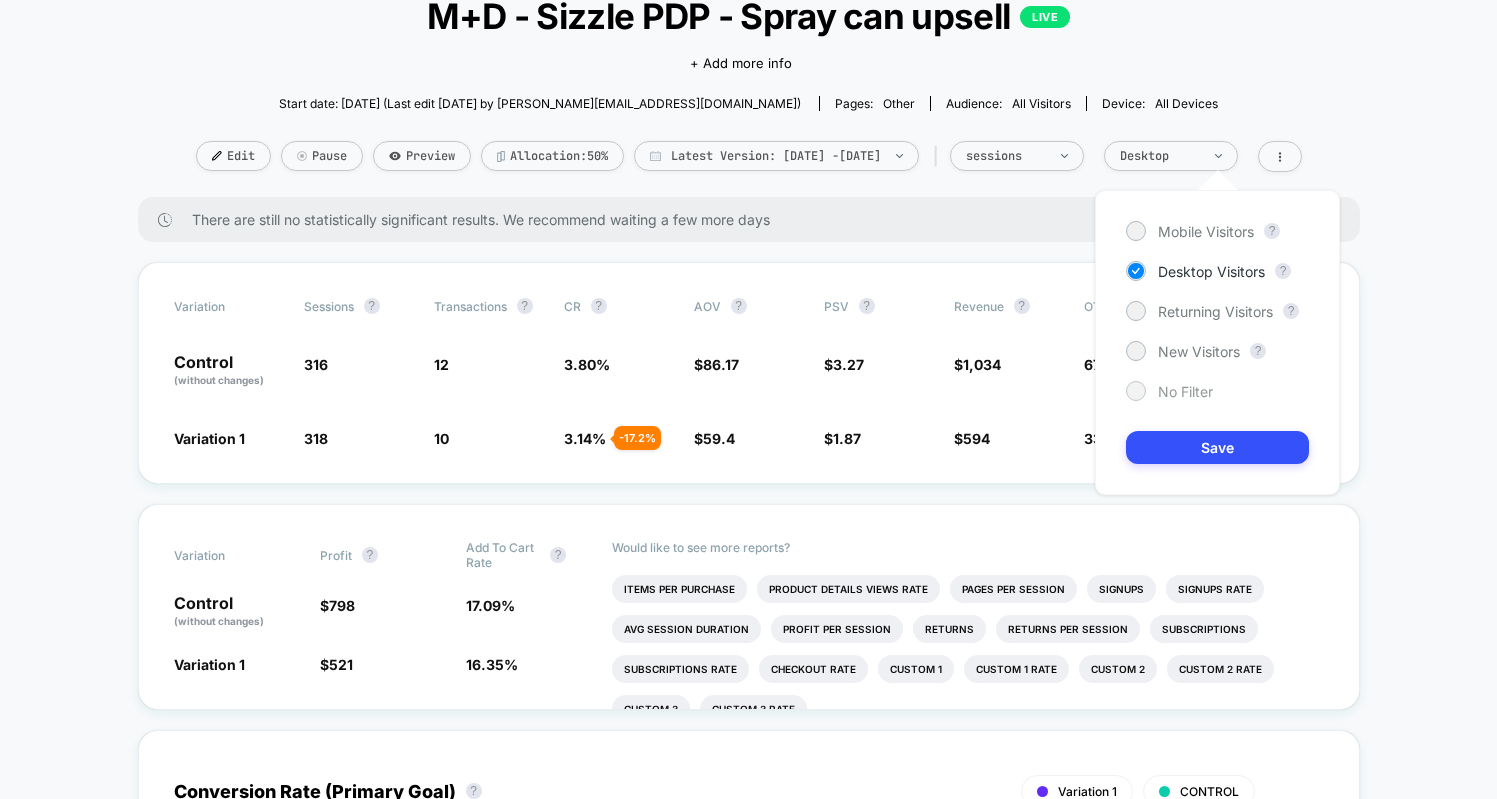 click on "No Filter" at bounding box center [1185, 391] 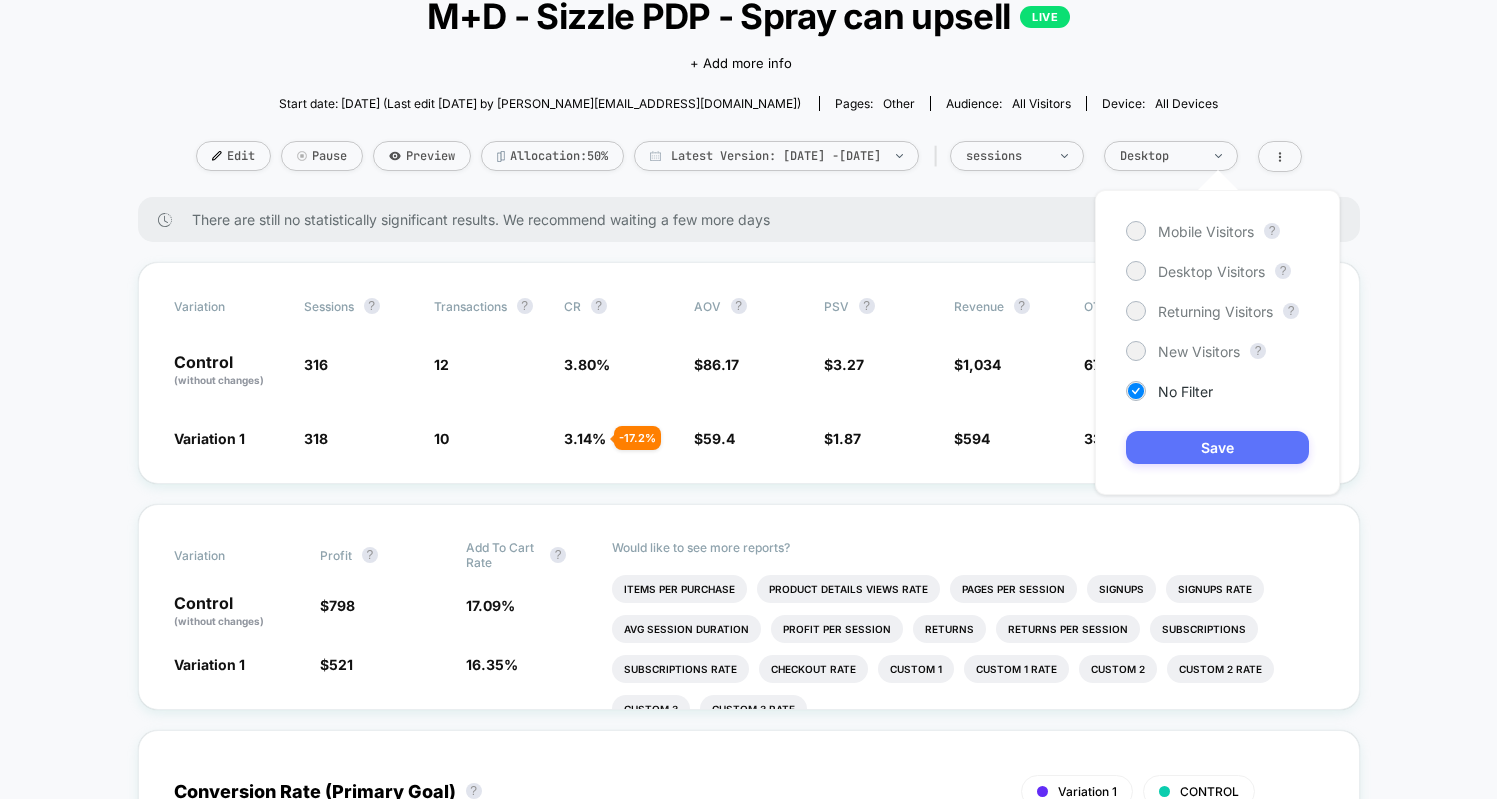 click on "Save" at bounding box center [1217, 447] 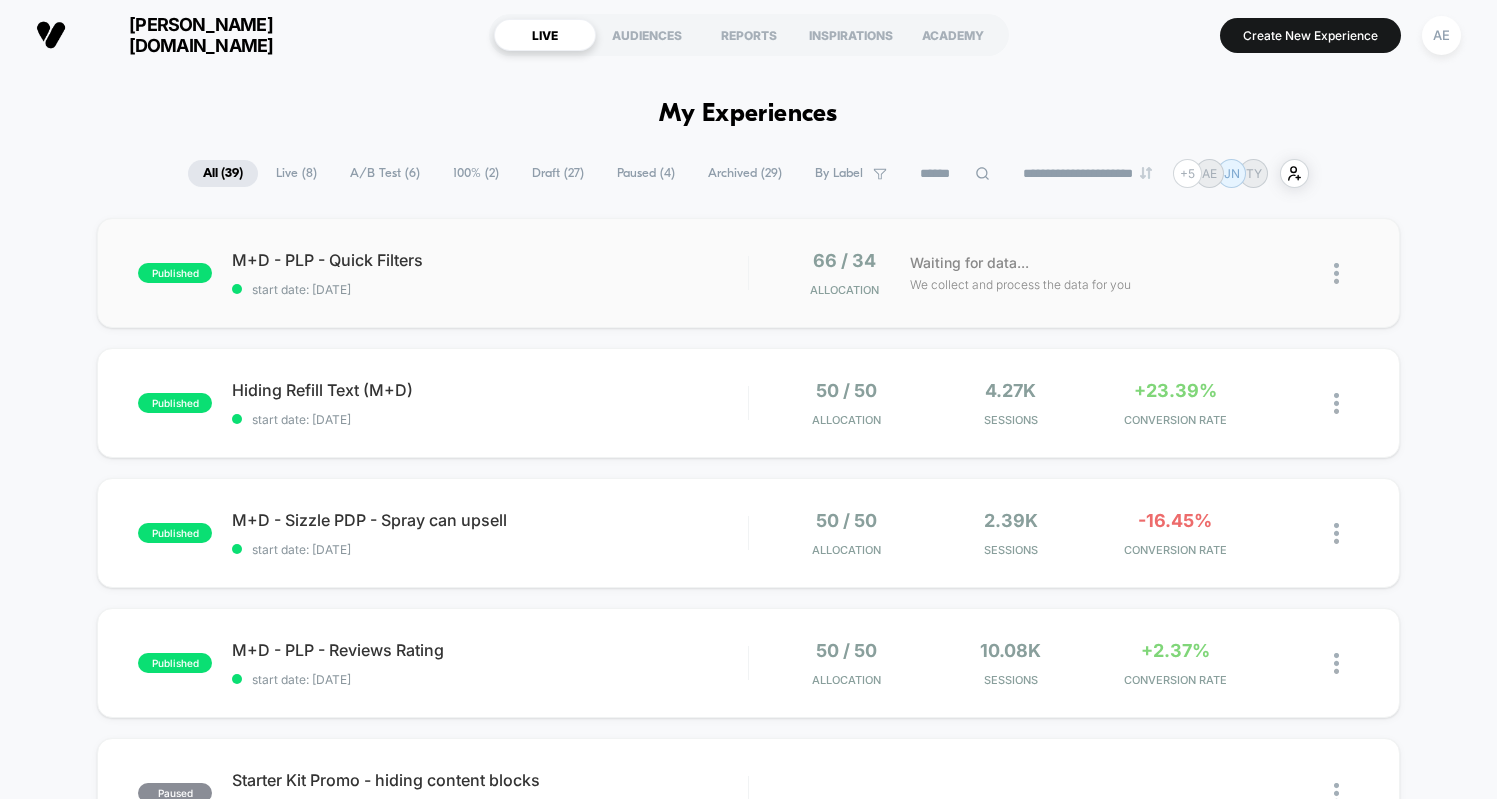 click on "start date: [DATE]" at bounding box center (489, 289) 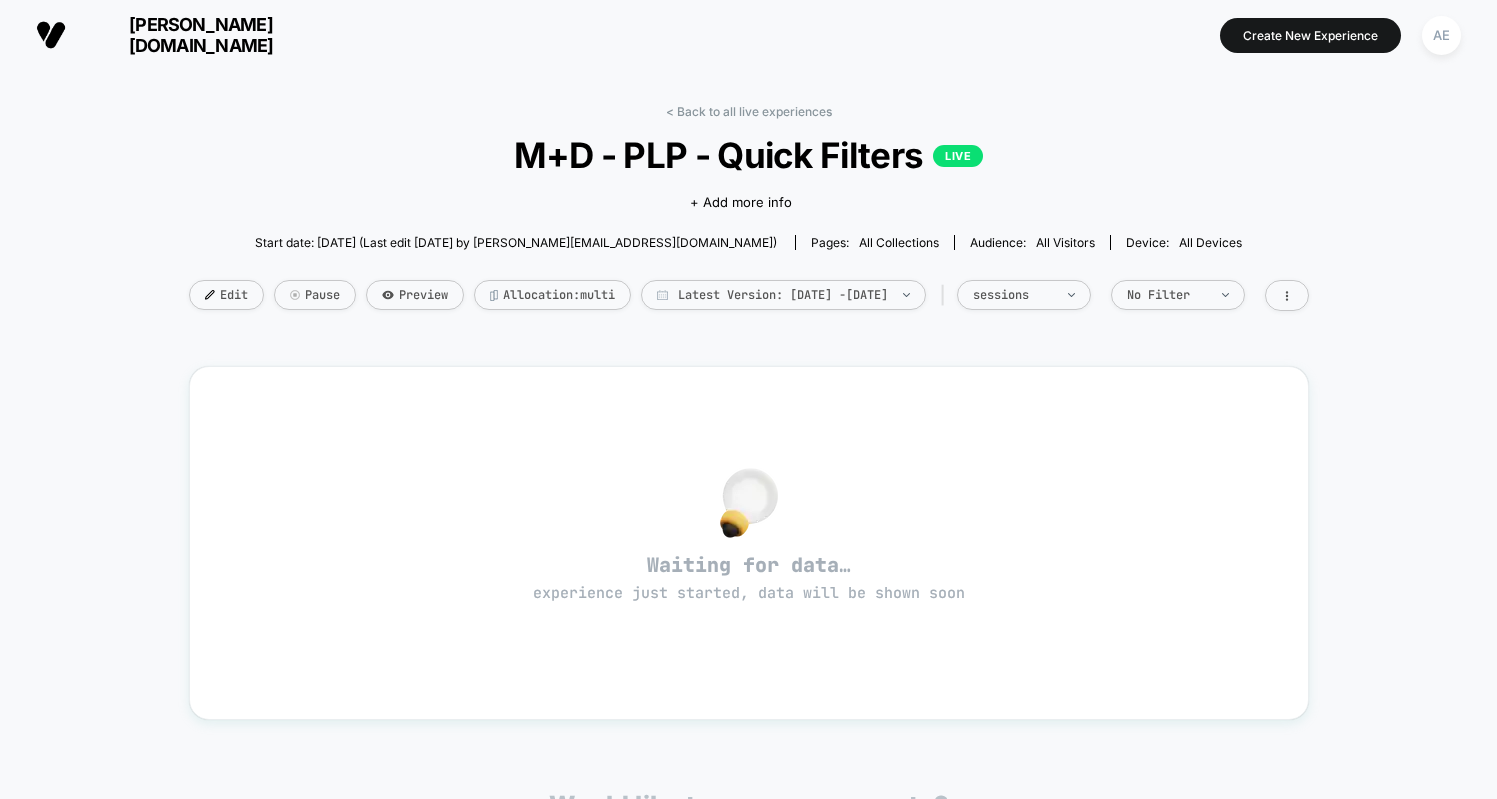 click on "< Back to all live experiences  M+D - PLP - Quick Filters LIVE Click to edit experience details + Add more info Start date: 7/3/2025 (Last edit 7/3/2025 by maddie@visually.io) Pages: all collections Audience: All Visitors Device: all devices Edit Pause  Preview Allocation:  multi Latest Version:     Jul 3, 2025    -    Jul 3, 2025 |   sessions   No Filter" at bounding box center [749, 220] 